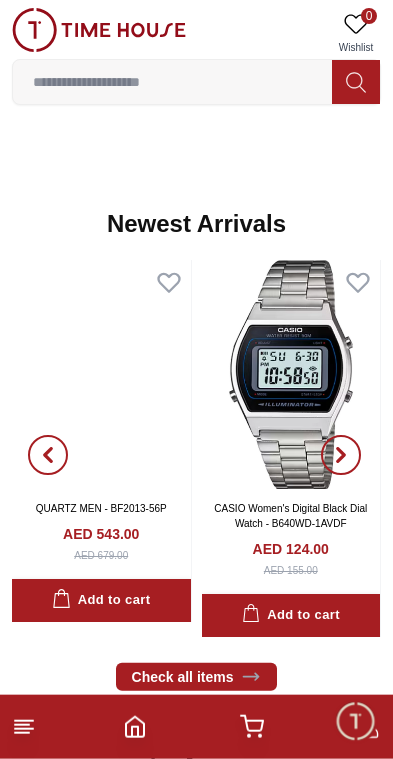 scroll, scrollTop: 771, scrollLeft: 0, axis: vertical 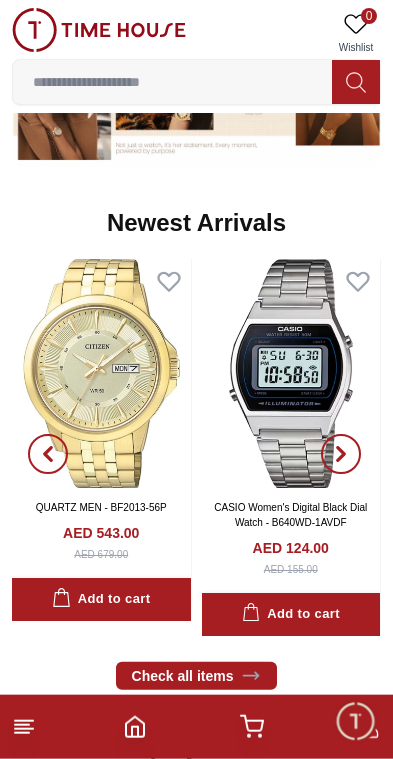 click 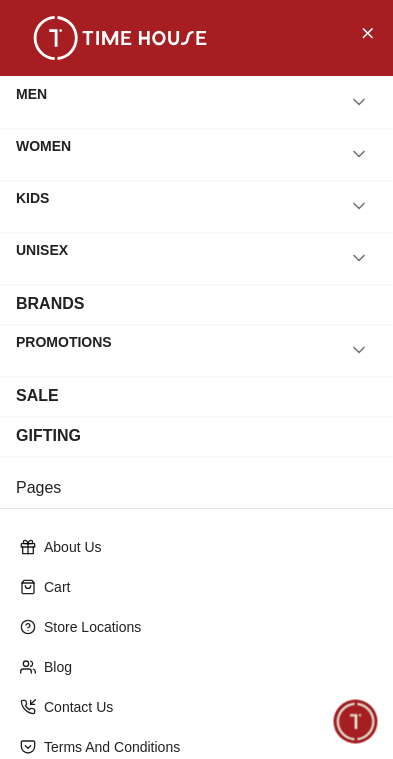click 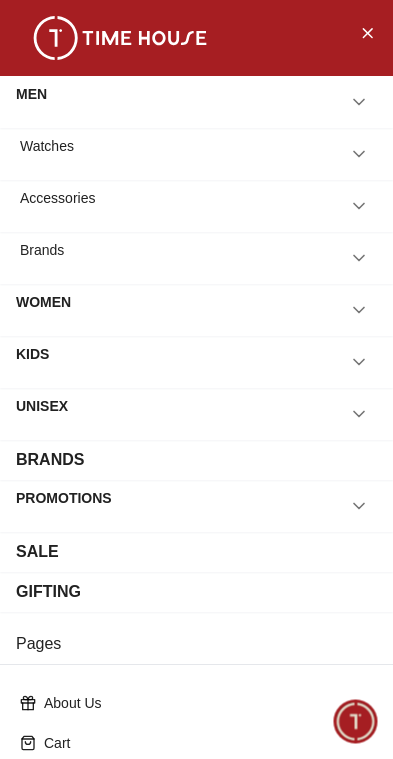 click at bounding box center [359, 206] 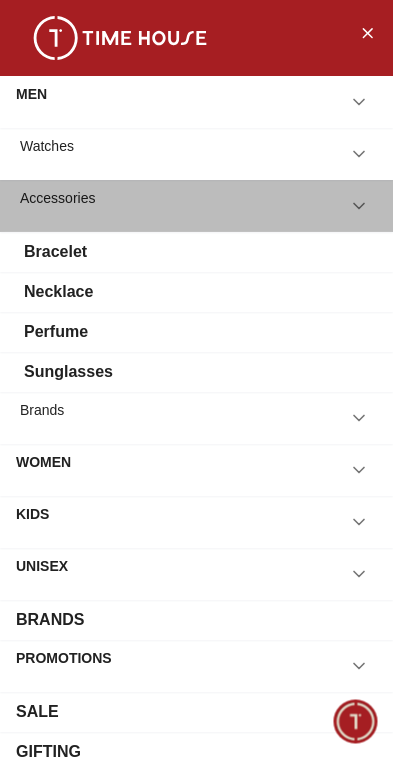 click on "Accessories" at bounding box center (196, 206) 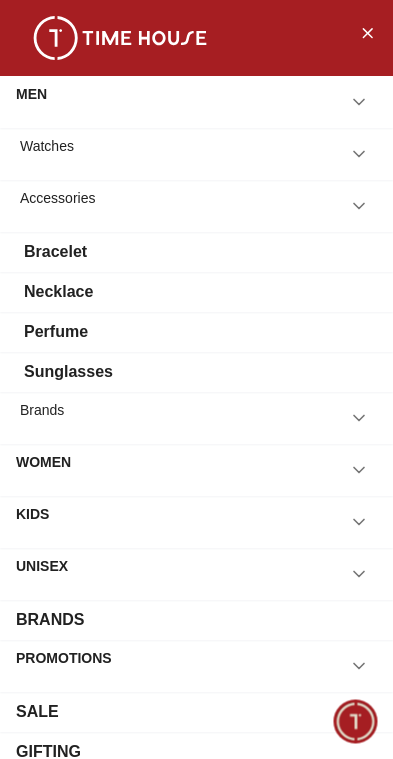 click 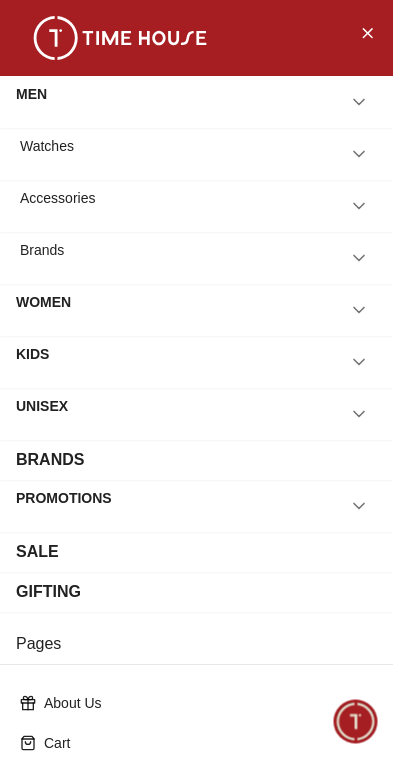 click on "Watches" at bounding box center [47, 154] 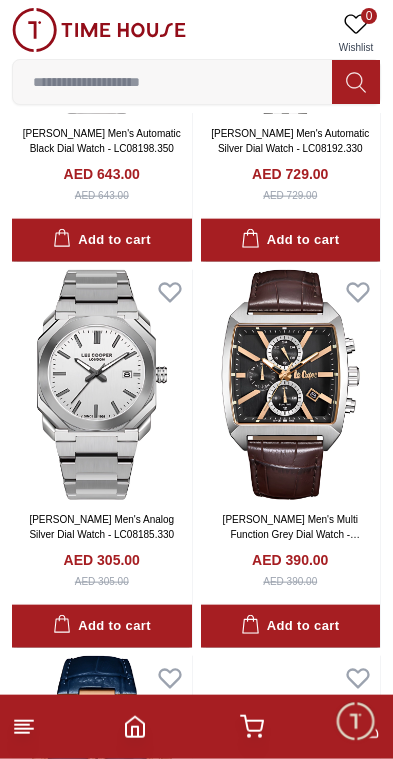 scroll, scrollTop: 1869, scrollLeft: 0, axis: vertical 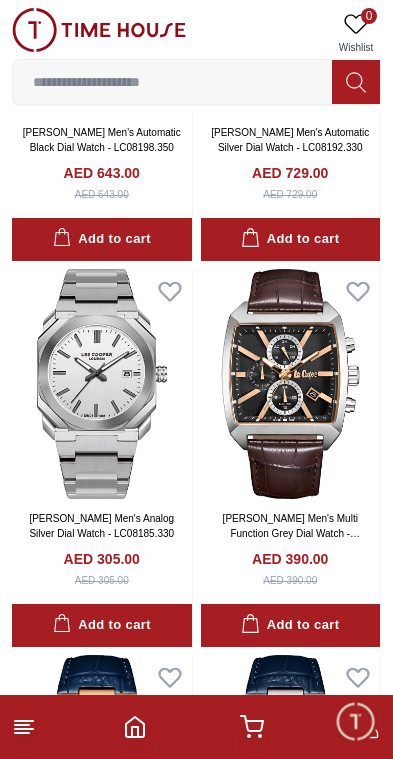 click at bounding box center [102, 384] 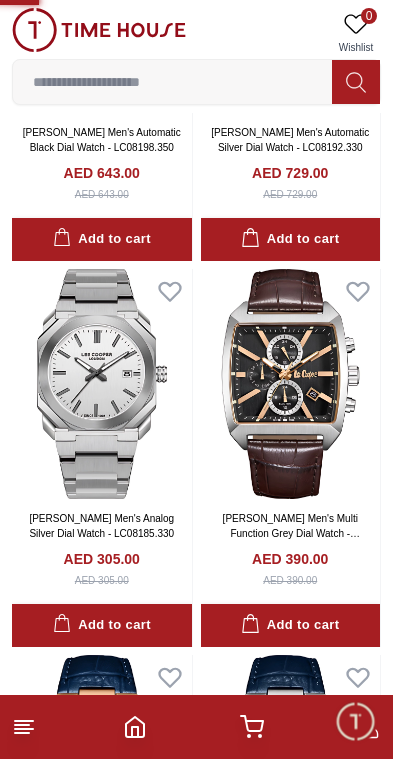 scroll, scrollTop: 0, scrollLeft: 0, axis: both 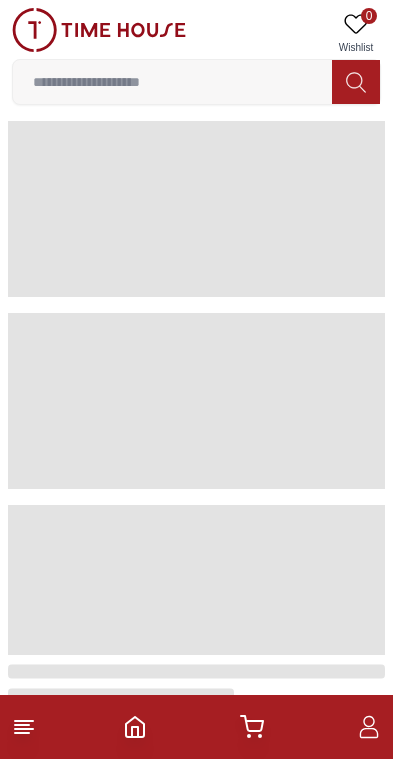 click at bounding box center (196, 727) 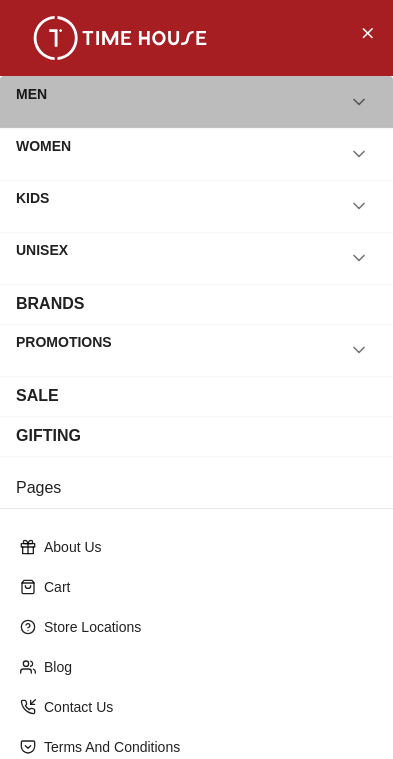 click on "MEN" at bounding box center [196, 102] 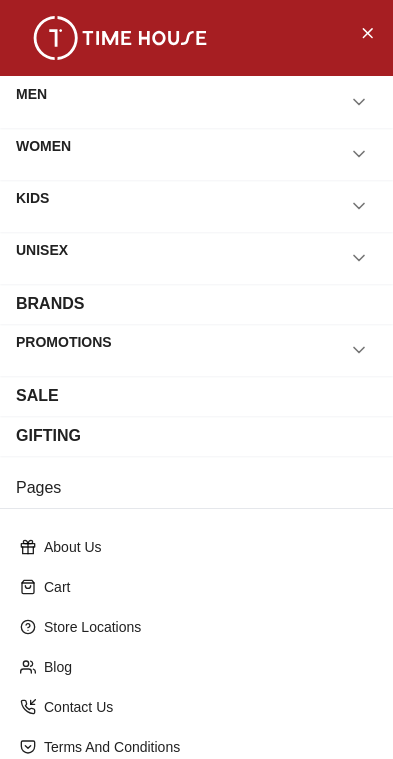 click on "MEN" at bounding box center (196, 102) 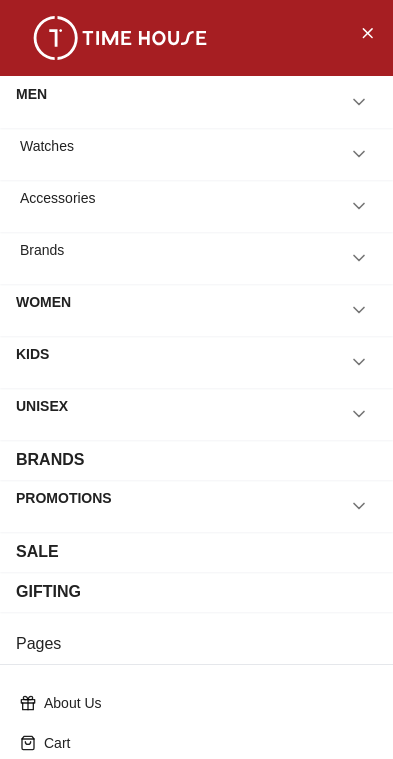 click on "Watches" at bounding box center (47, 154) 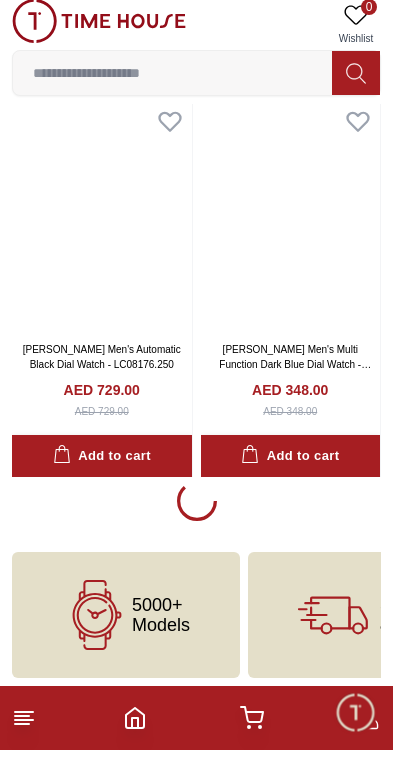 scroll, scrollTop: 3572, scrollLeft: 0, axis: vertical 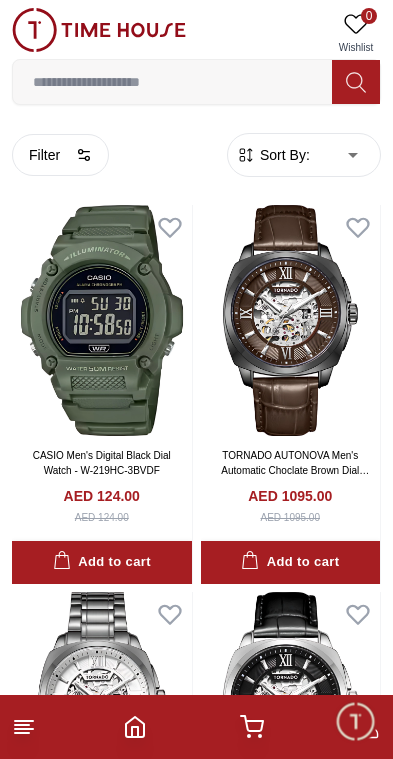 click on "100% Genuine products with International Warranty Shop From [GEOGRAPHIC_DATA] | العربية |  Currency   | 0 Wishlist Help Our Stores My Account 0 Wishlist My Bag Home Men-Mens Watches    Filter By Clear Brands Quantum [PERSON_NAME] Slazenger [PERSON_NAME] Ecstacy Tornado CASIO CITIZEN GUESS ORIENT Armani Exchange Police Ducati CERRUTI 1881 G-Shock Tsar Bomba Color Black Green Blue Red Dark Blue Silver Silver / Black Orange Rose Gold Grey White White / Rose Gold Silver / Silver Dark Blue / Silver Silver / Gold Silver / Rose Gold Black / Black Black / Silver Black / Rose Gold Gold Yellow Brown White / Silver Light Blue Black /Rose Gold Black /Grey Black /Red Black /Black Black / Rose Gold / Black Rose Gold / Black Rose Gold / Black / Black Pink Green /Silver Purple Silver Silver Silver / Blue Green / Green Blue / Black Blue / Blue Titanum Navy Blue Military Green Blue / Silver Champagne White / Gold White / Gold  [PERSON_NAME] Green / Silver Blue  Army Green Camouflage Silver / White / Rose Gold Black / Blue 40 47 1" at bounding box center (196, 7929) 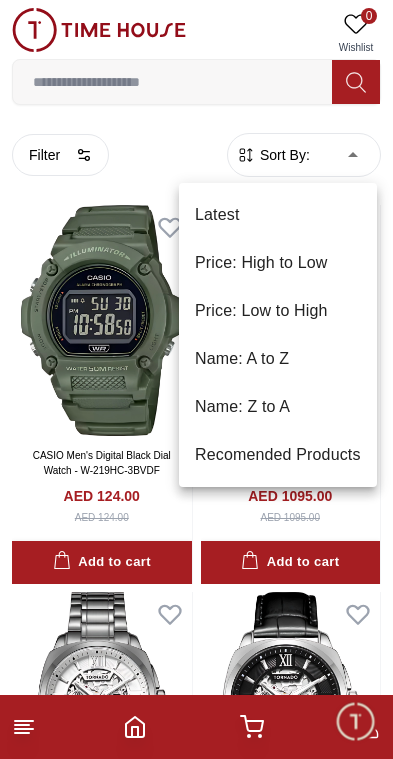 click on "Price: High to Low" at bounding box center [278, 263] 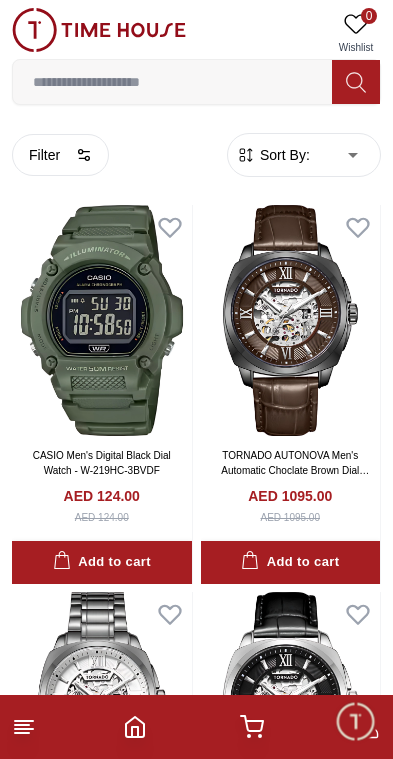 type on "*" 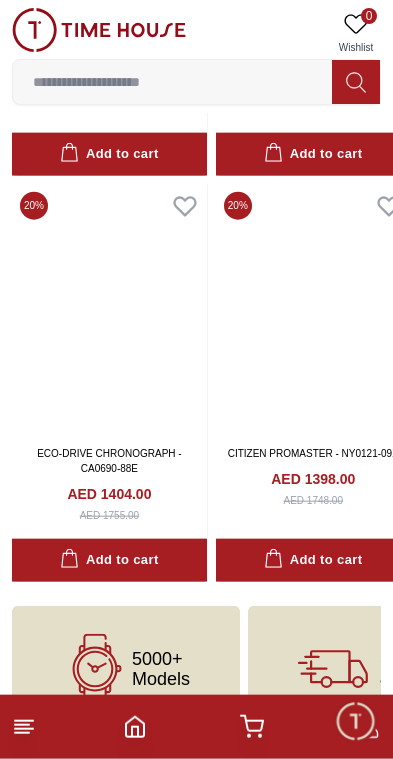 scroll, scrollTop: 11368, scrollLeft: 0, axis: vertical 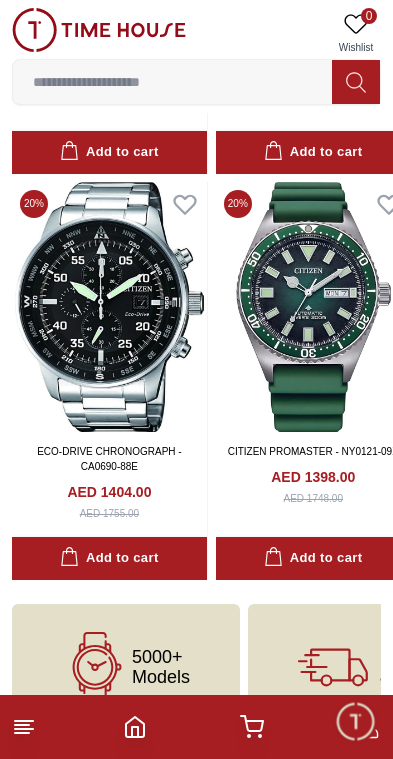 click on "5000+ Models" at bounding box center (161, 667) 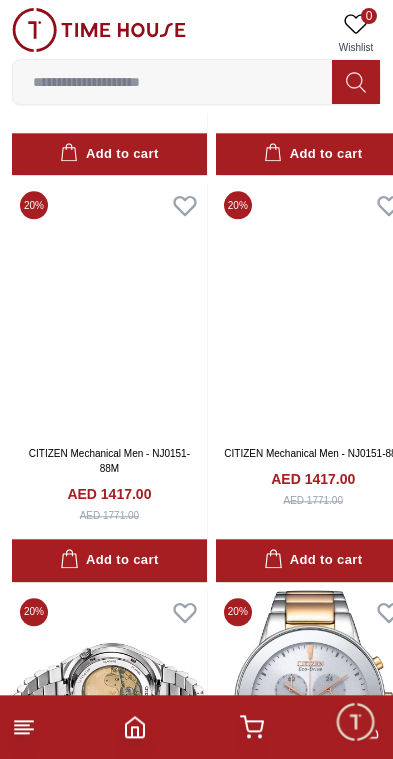 scroll, scrollTop: 10553, scrollLeft: 0, axis: vertical 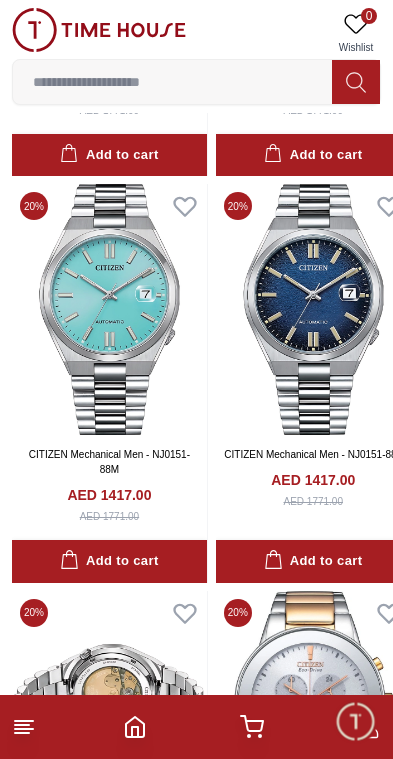 click at bounding box center (355, 721) 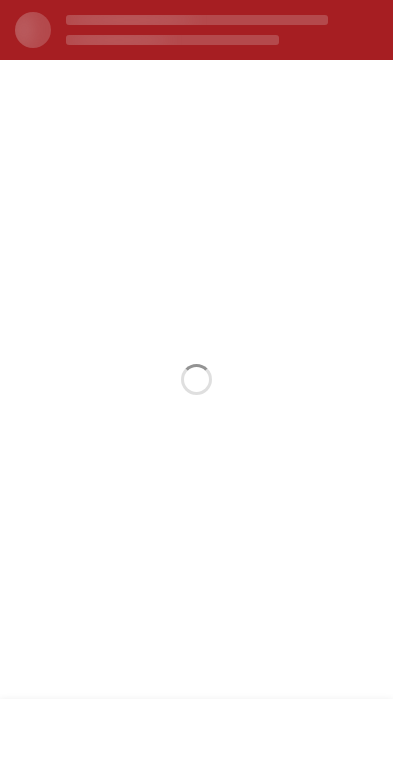 scroll, scrollTop: 0, scrollLeft: 0, axis: both 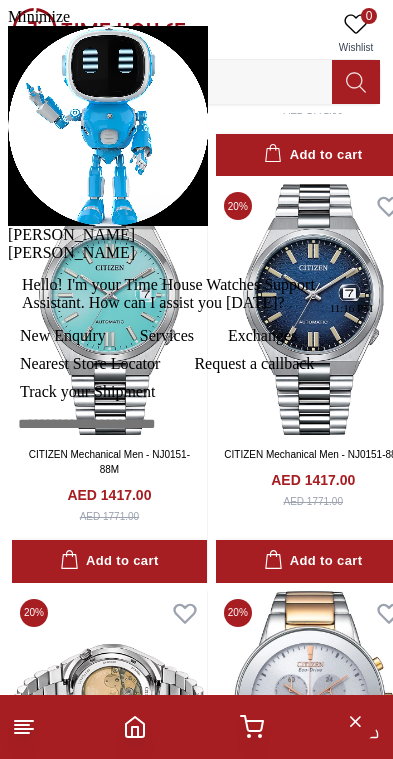 click at bounding box center (8, 244) 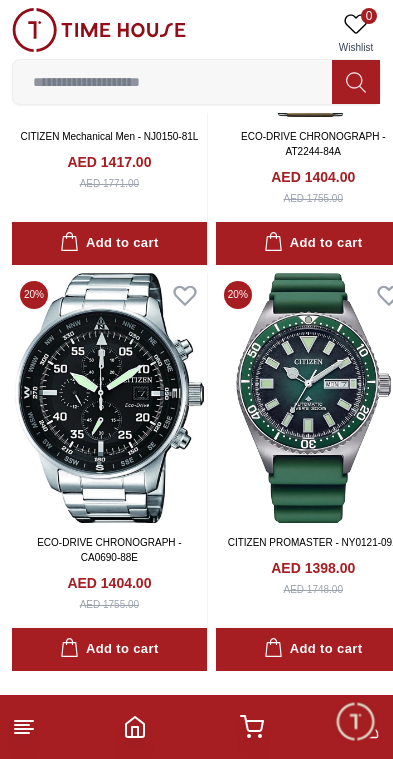 scroll, scrollTop: 11397, scrollLeft: 0, axis: vertical 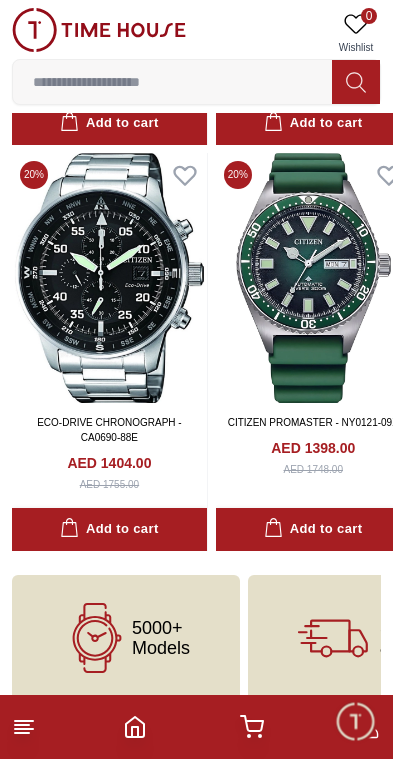 click 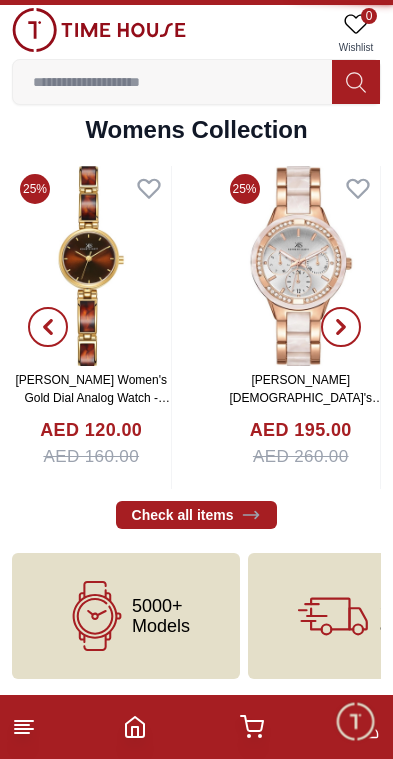scroll, scrollTop: 0, scrollLeft: 0, axis: both 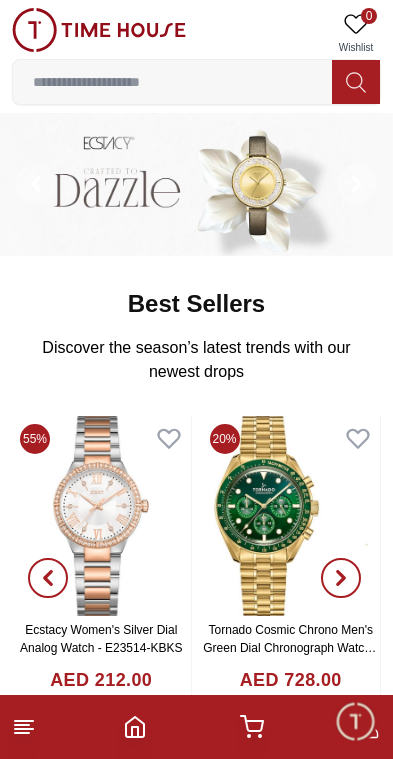 click 